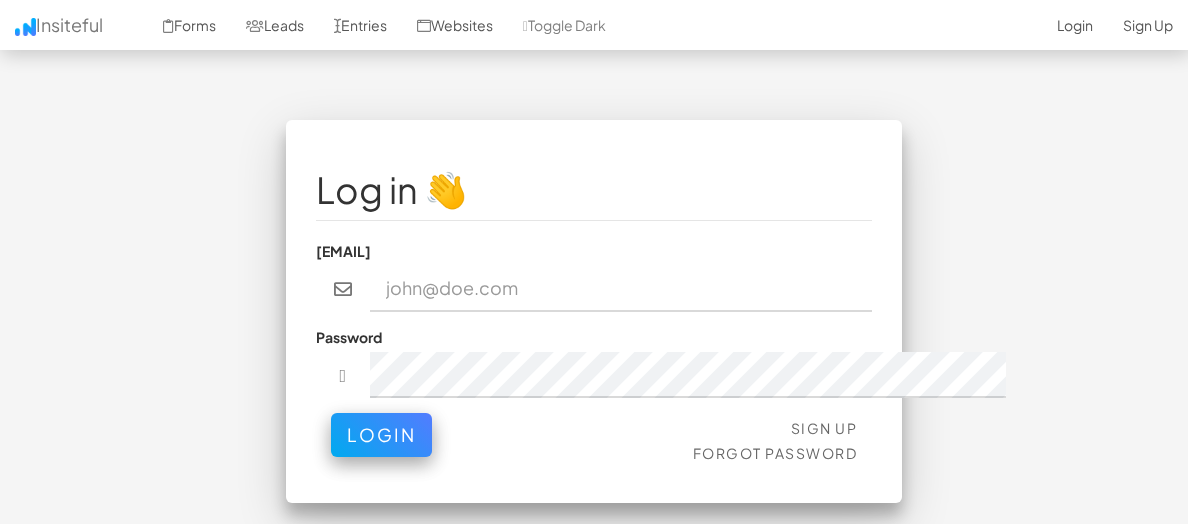 scroll, scrollTop: 0, scrollLeft: 0, axis: both 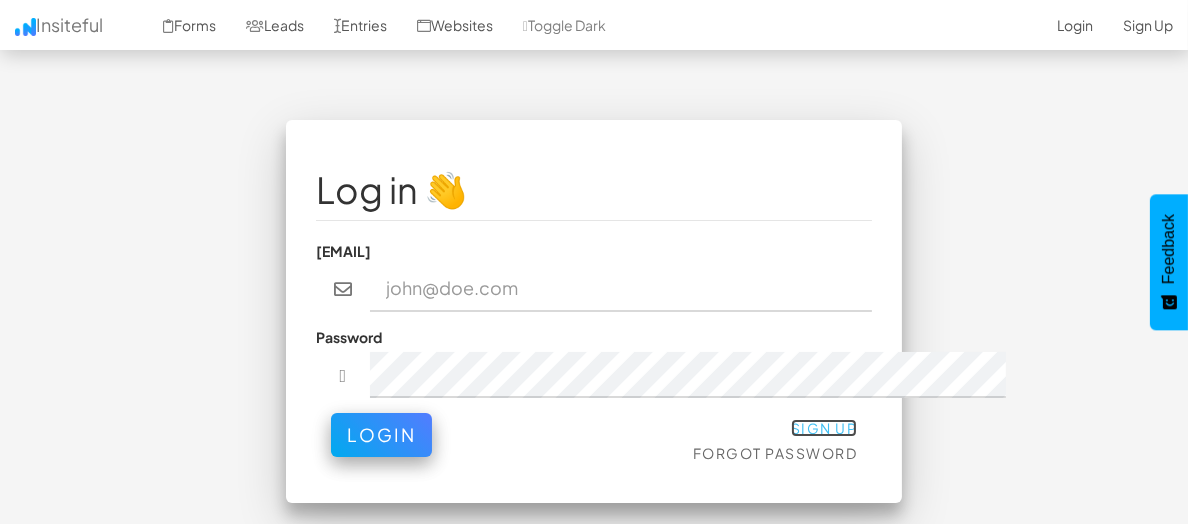 click on "[Sign Up]" at bounding box center [824, 428] 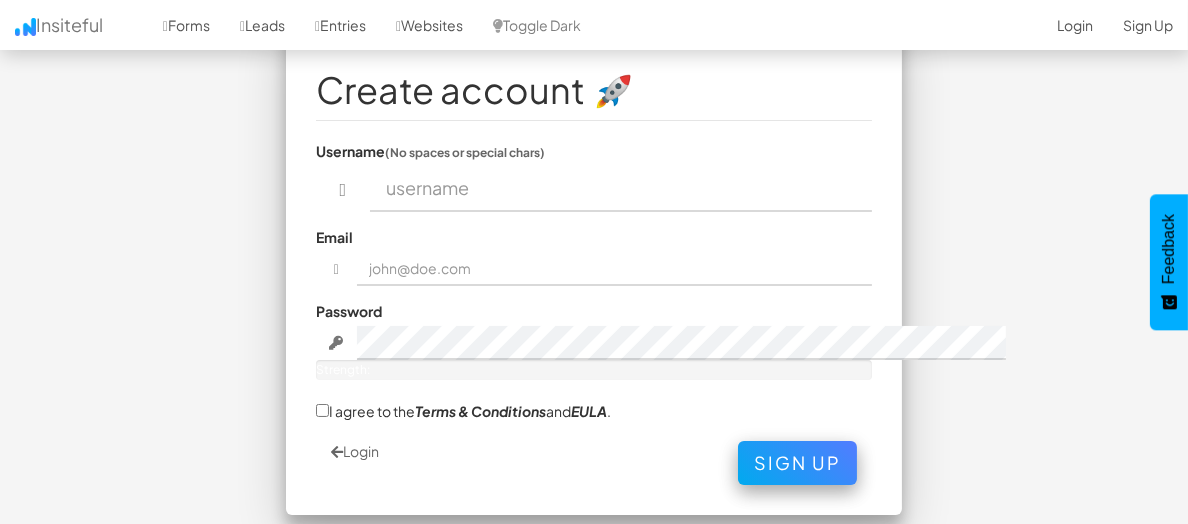scroll, scrollTop: 0, scrollLeft: 0, axis: both 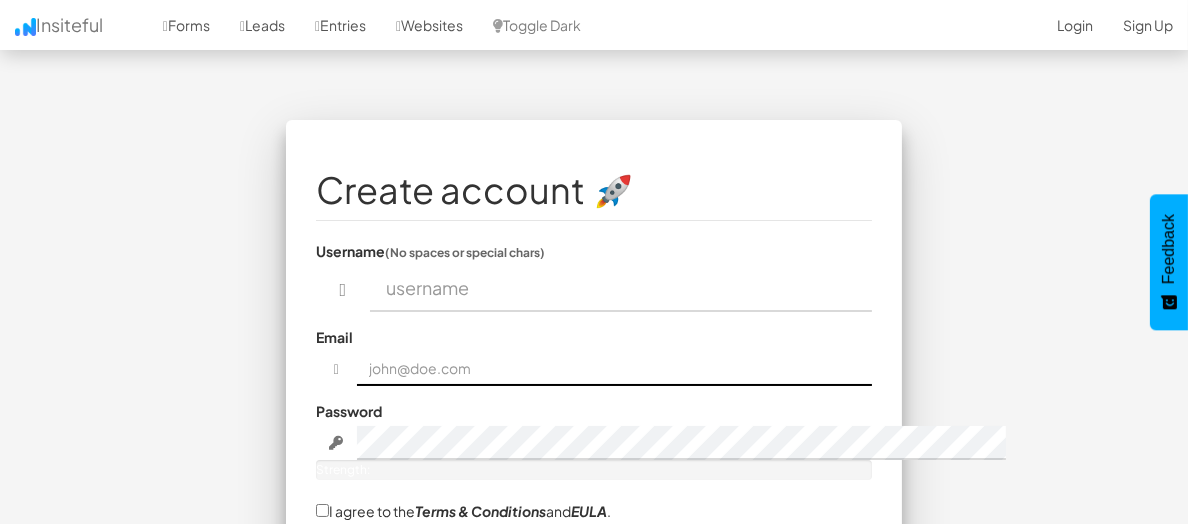 click at bounding box center [614, 369] 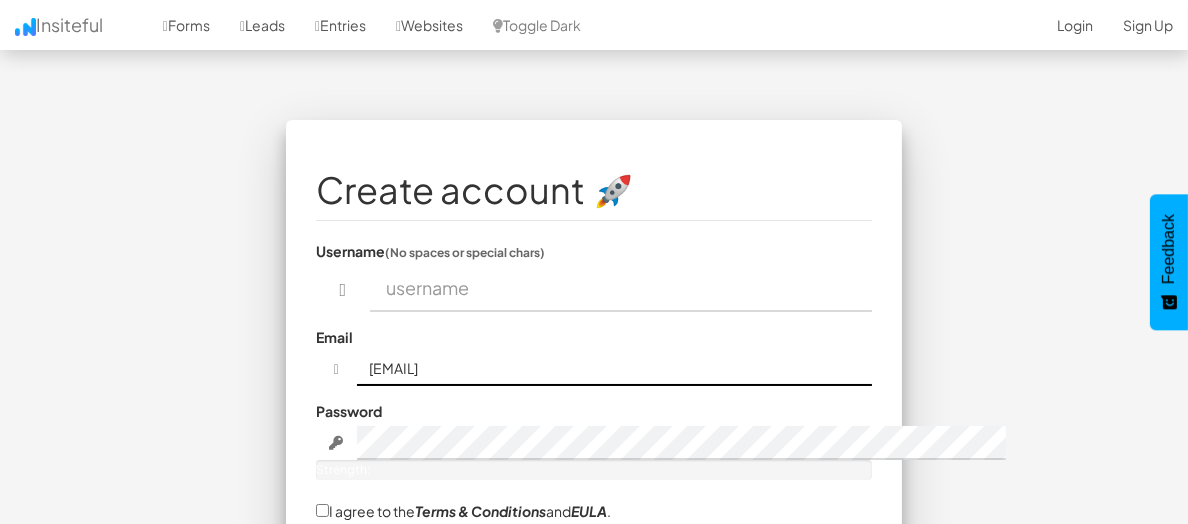 type on "[EMAIL]" 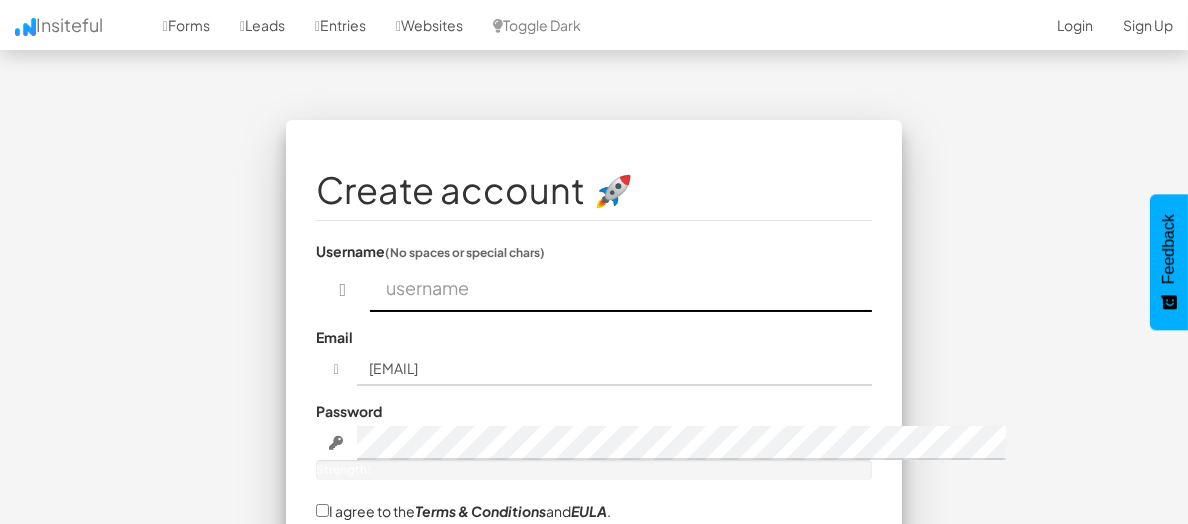 click at bounding box center (621, 289) 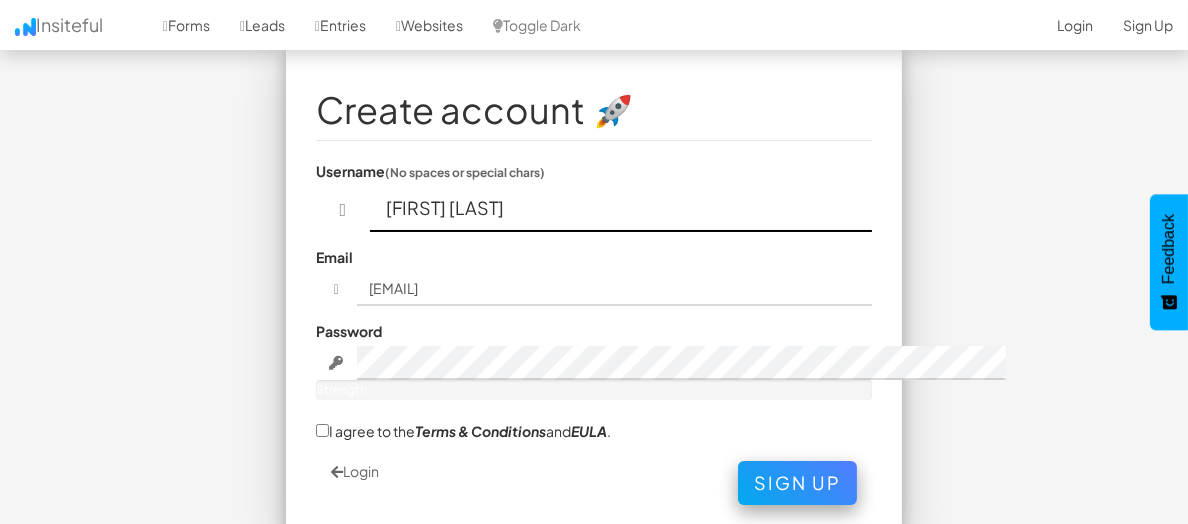 scroll, scrollTop: 100, scrollLeft: 0, axis: vertical 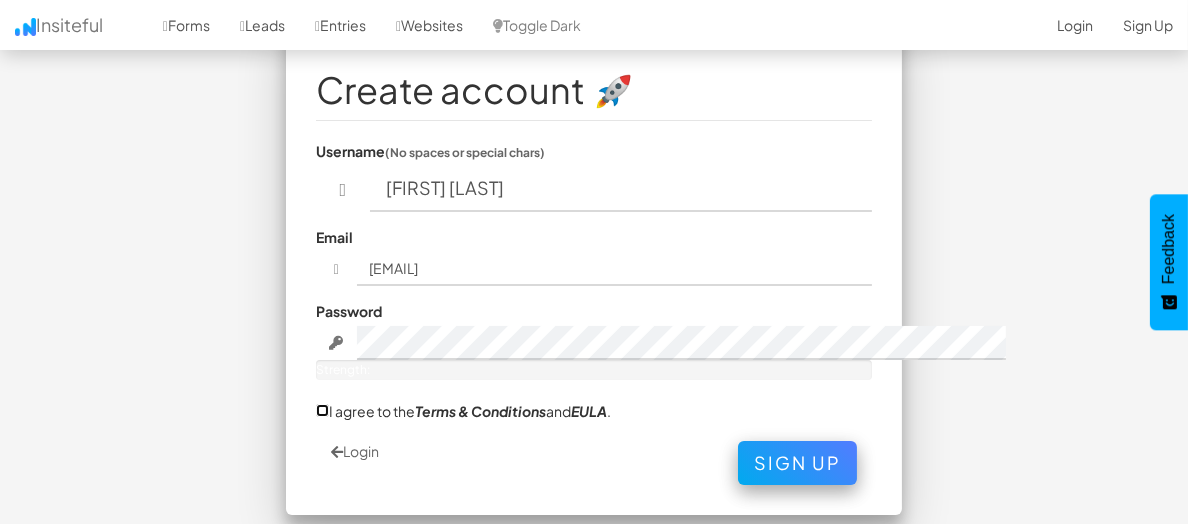 click on "I agree to the  Terms & Conditions  and  EULA ." at bounding box center [322, 410] 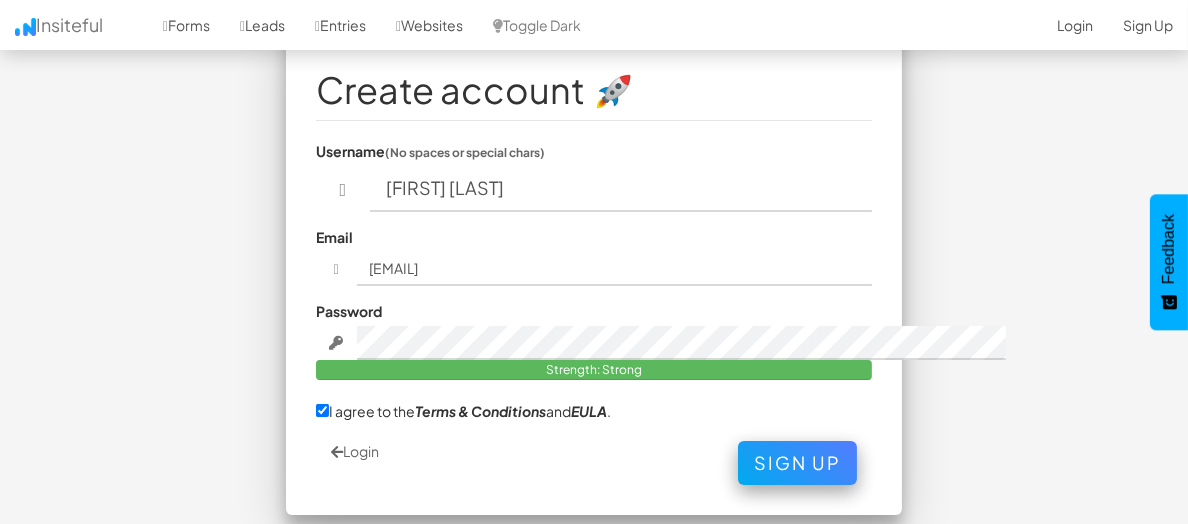 click on "I agree to the  Terms & Conditions  and  EULA ." at bounding box center (594, 413) 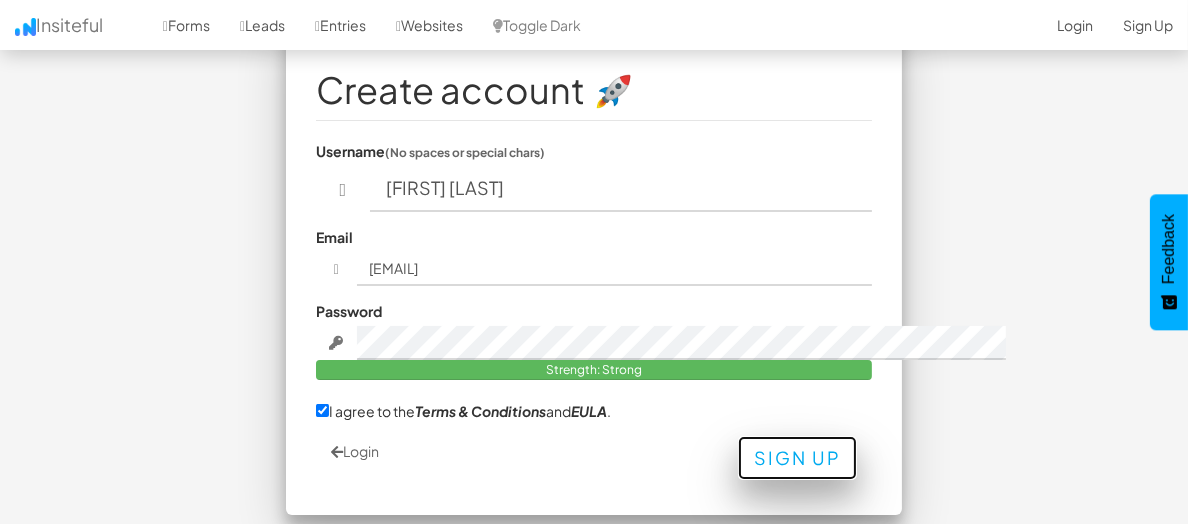 click on "[Sign Up]" at bounding box center [797, 458] 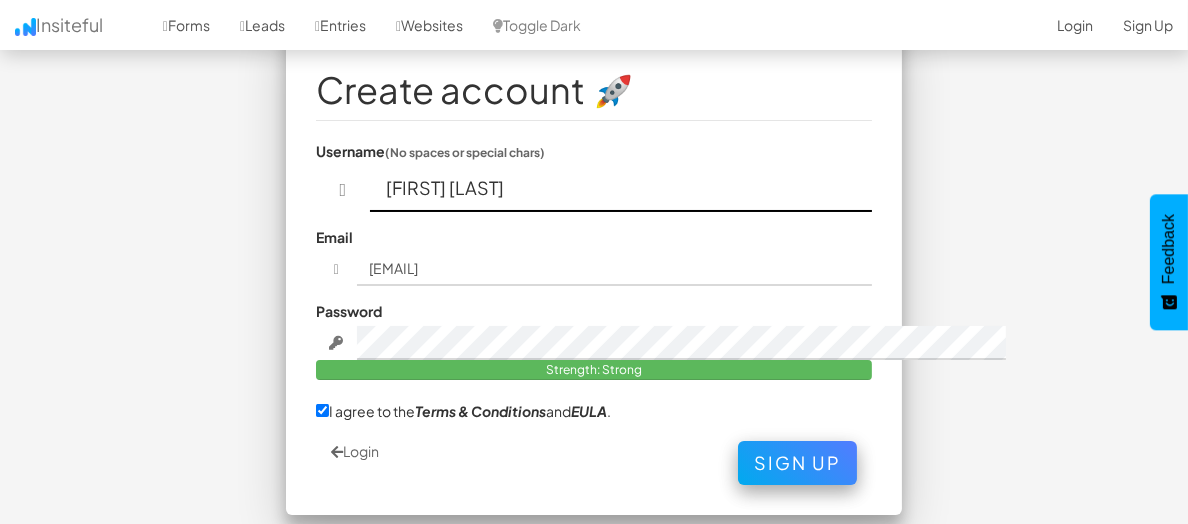 click on "Alan White" at bounding box center [621, 189] 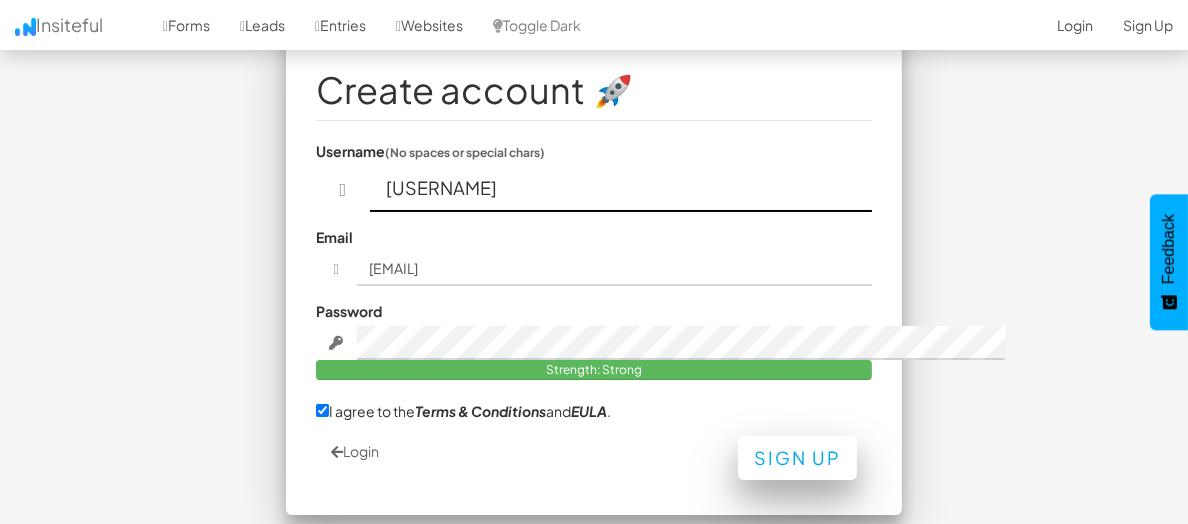 type on "[USERNAME]" 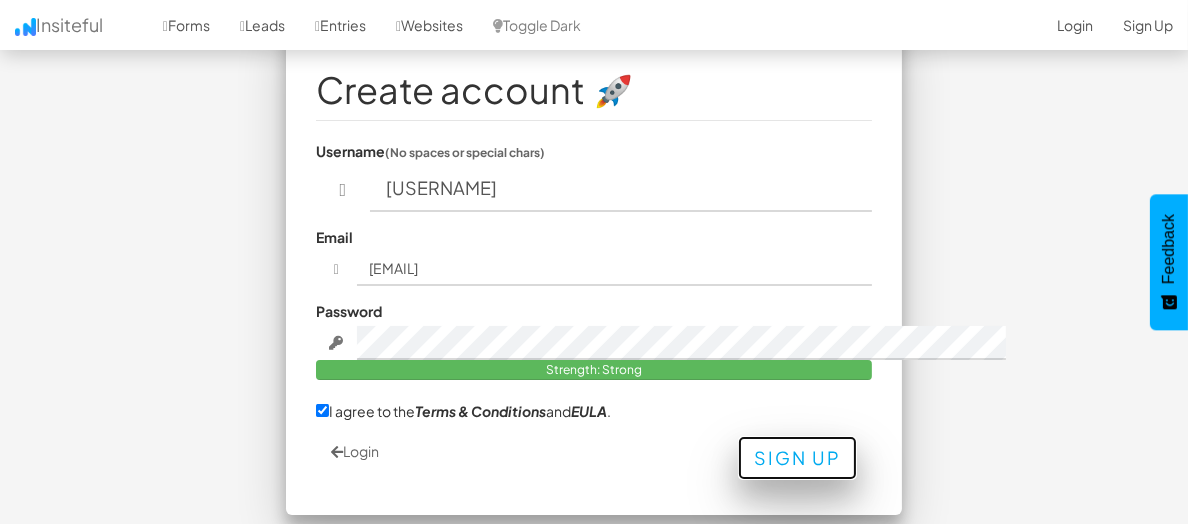 click on "[Sign Up]" at bounding box center [797, 458] 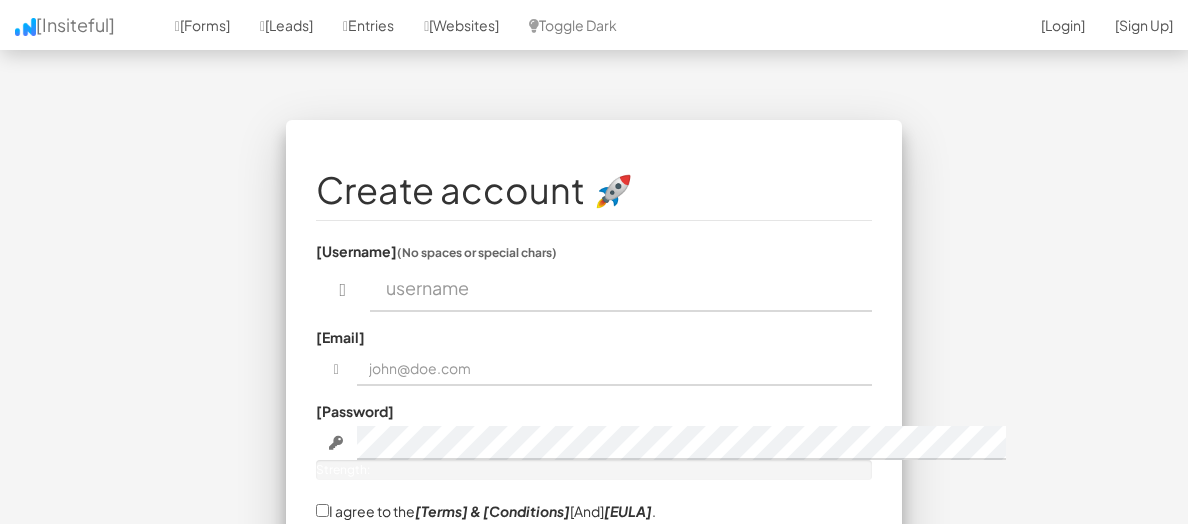 scroll, scrollTop: 0, scrollLeft: 0, axis: both 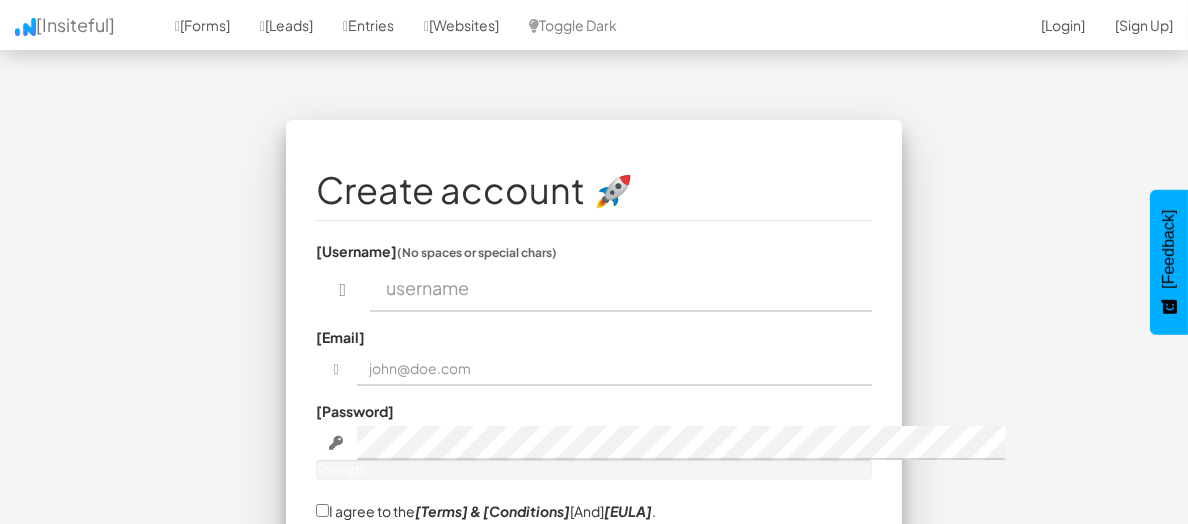 click at bounding box center (621, 289) 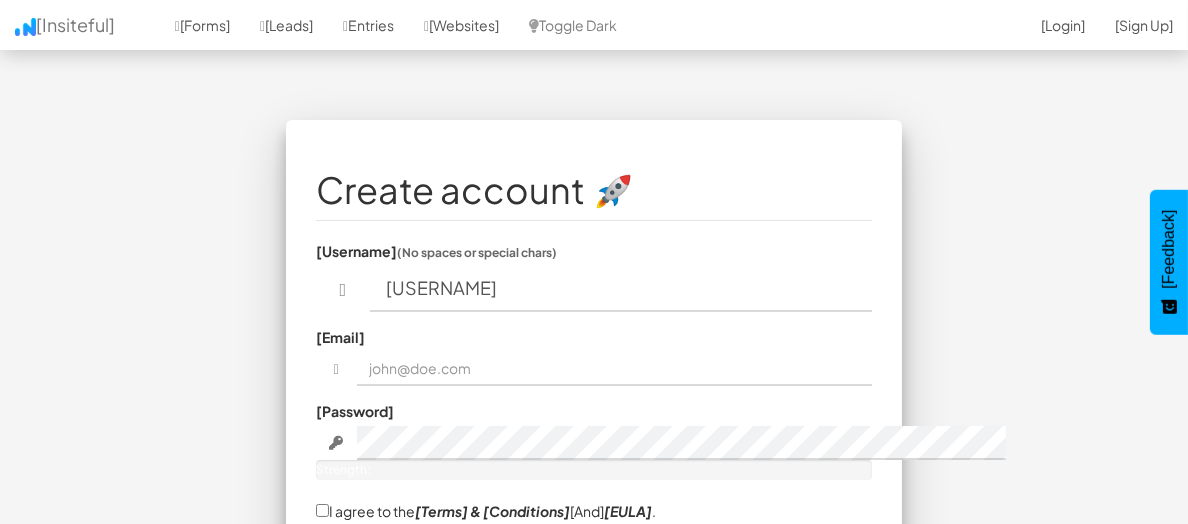 type on "[USERNAME]" 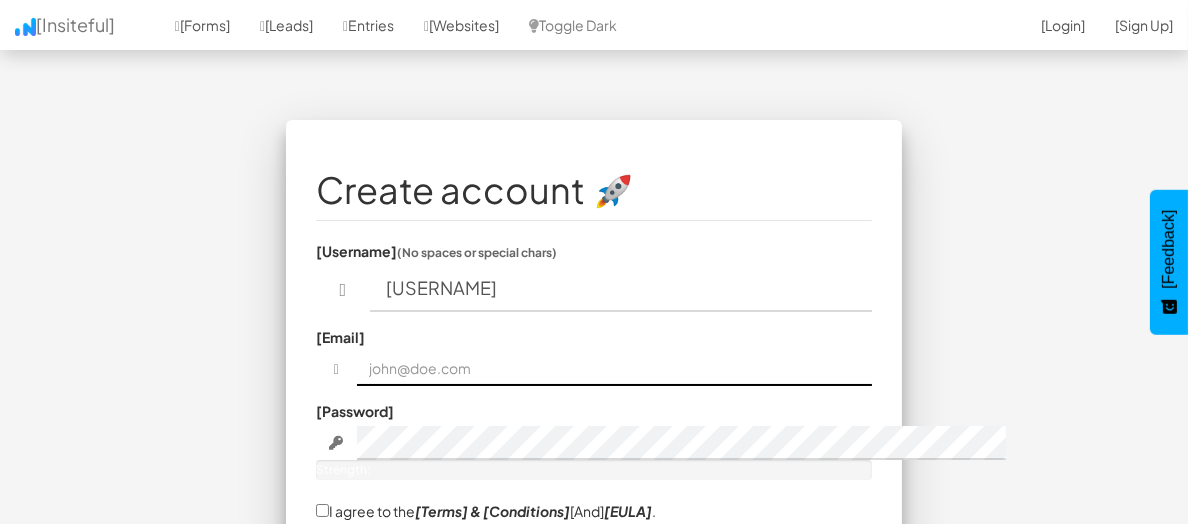 click at bounding box center [614, 369] 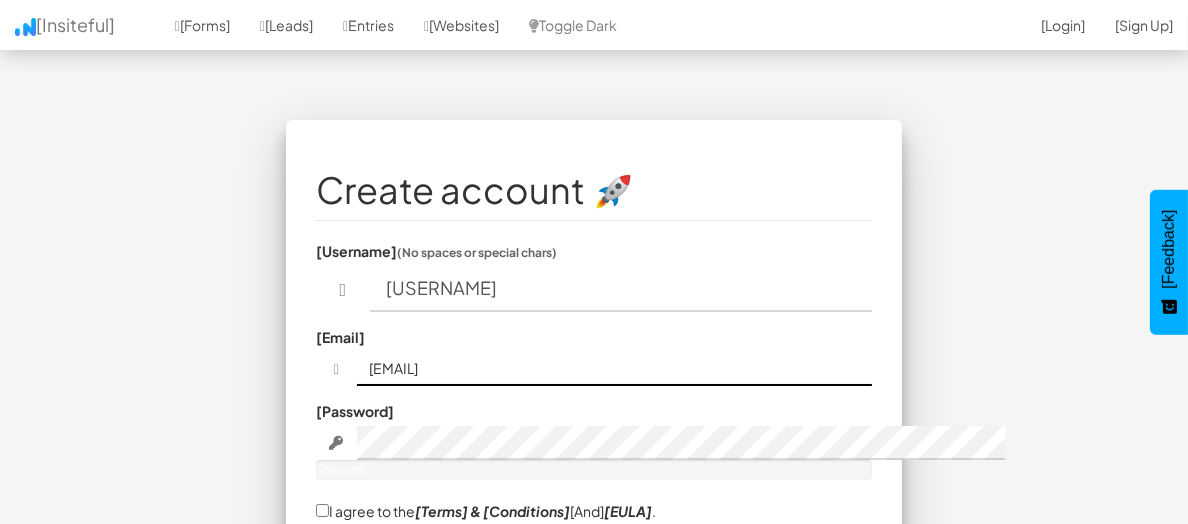type on "[EMAIL]" 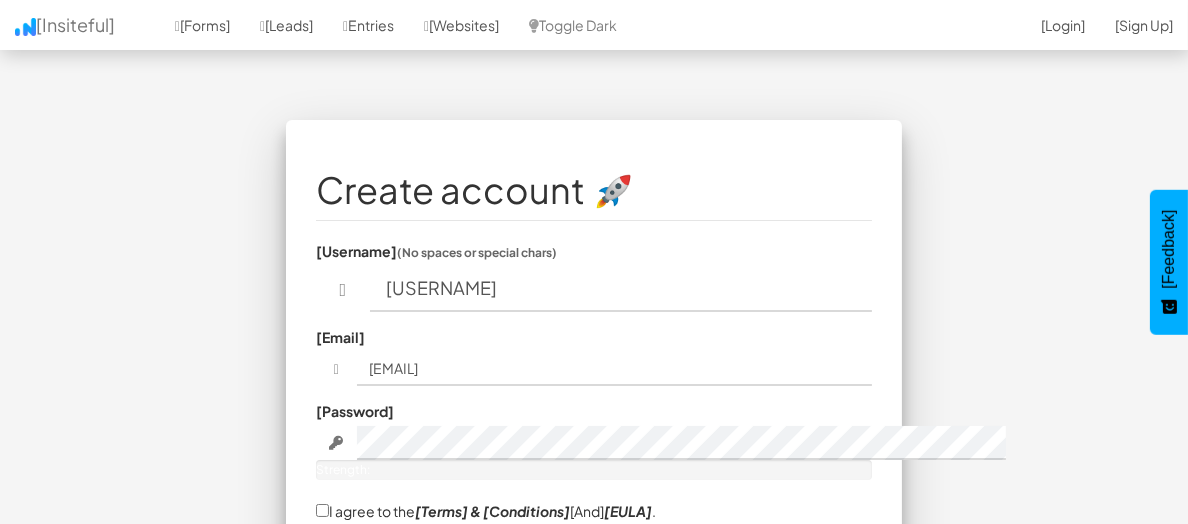 click on "Password
Strength:" at bounding box center [594, 440] 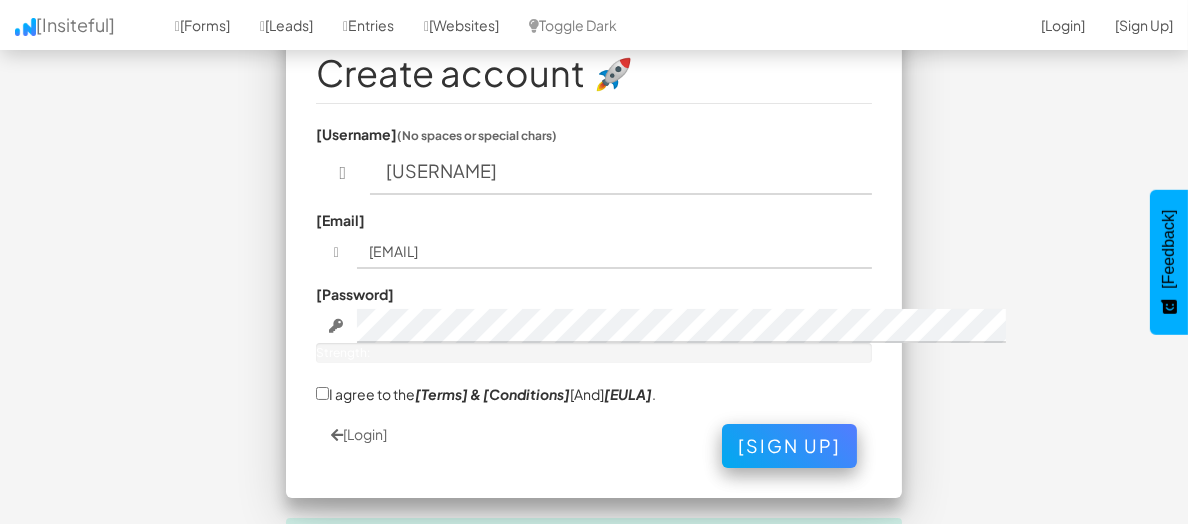 scroll, scrollTop: 200, scrollLeft: 0, axis: vertical 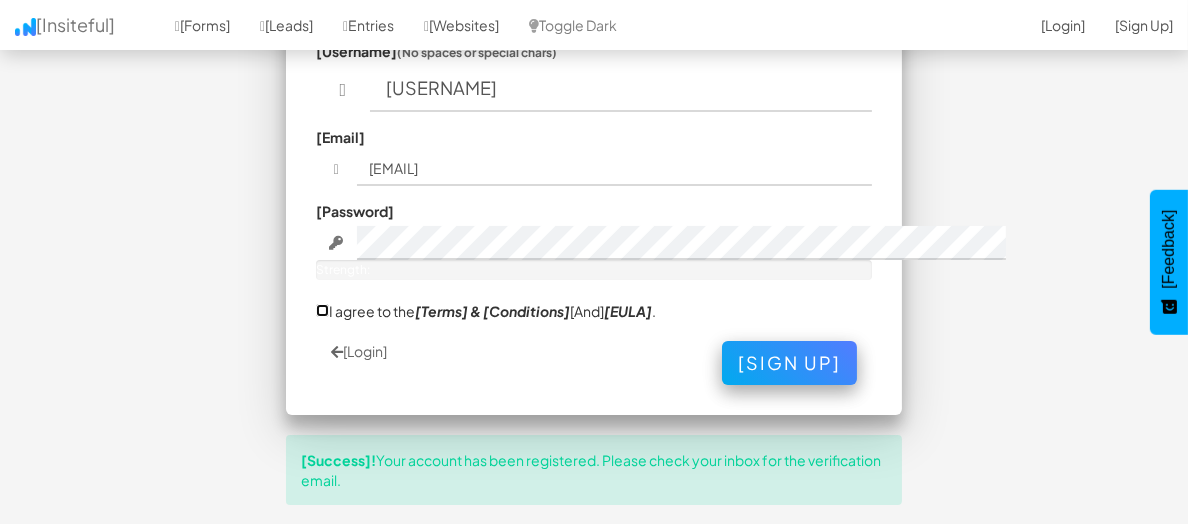 click on "I agree to the  Terms & Conditions  and  EULA ." at bounding box center (322, 310) 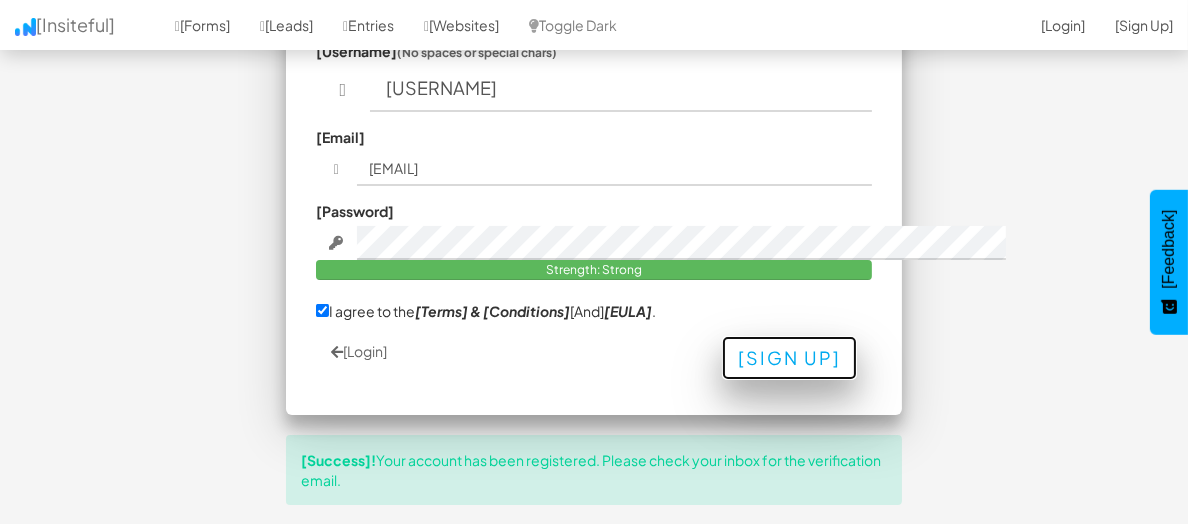 click on "[Sign Up]" at bounding box center (789, 358) 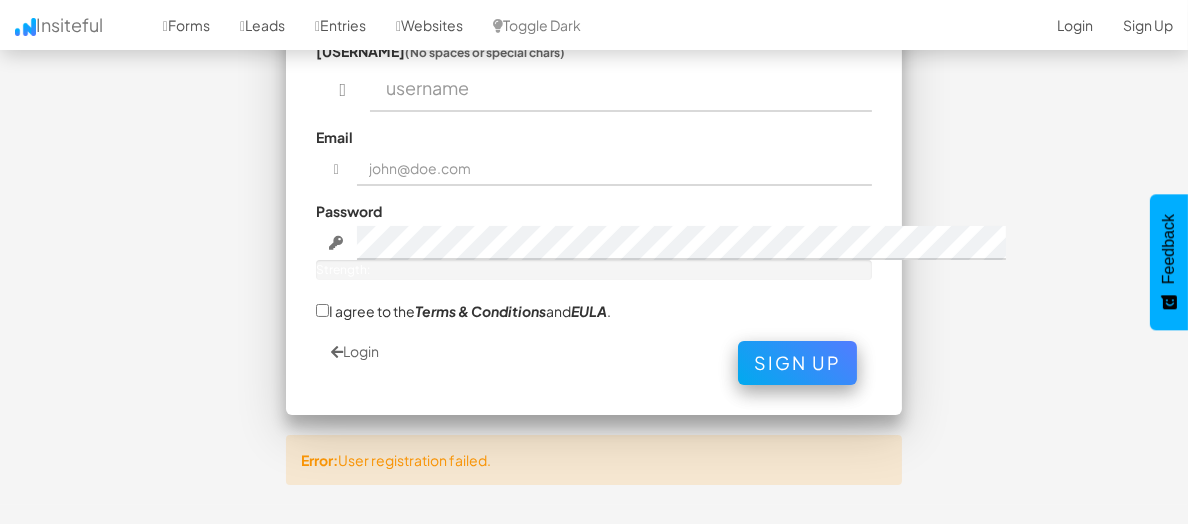 scroll, scrollTop: 0, scrollLeft: 0, axis: both 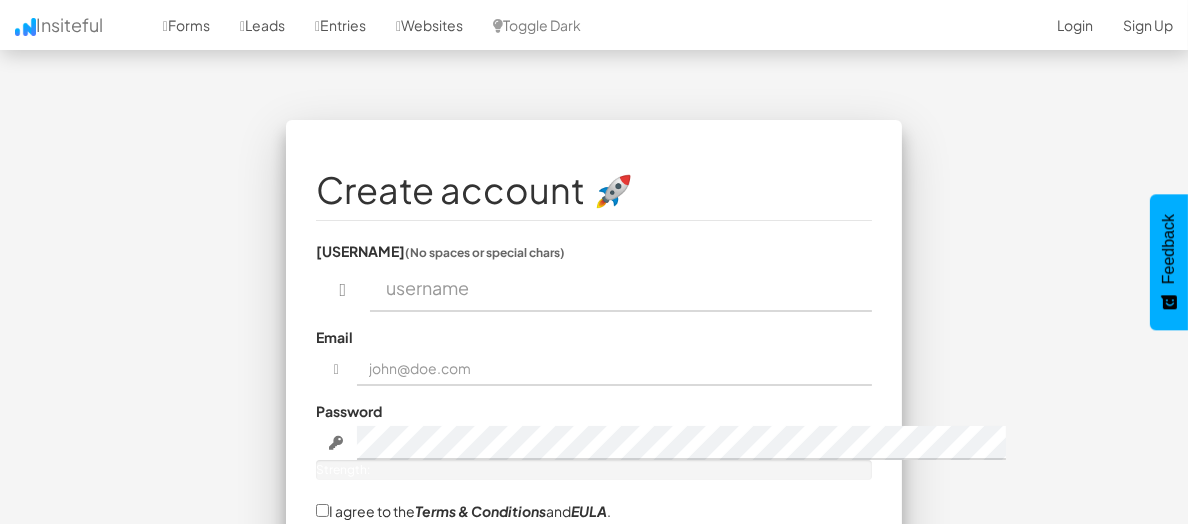 click at bounding box center (621, 289) 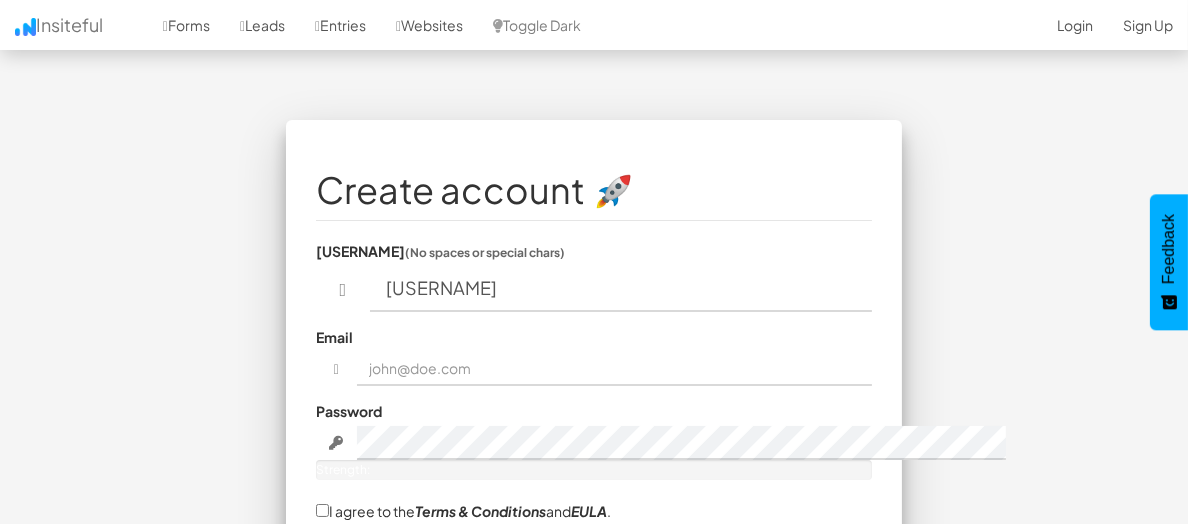 type on "[USERNAME]" 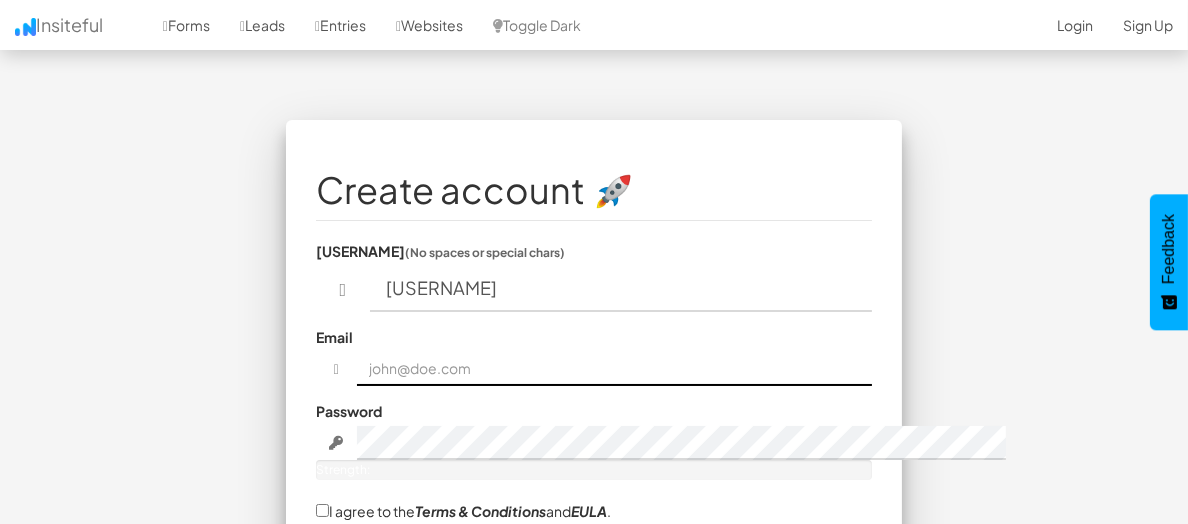 click at bounding box center (614, 369) 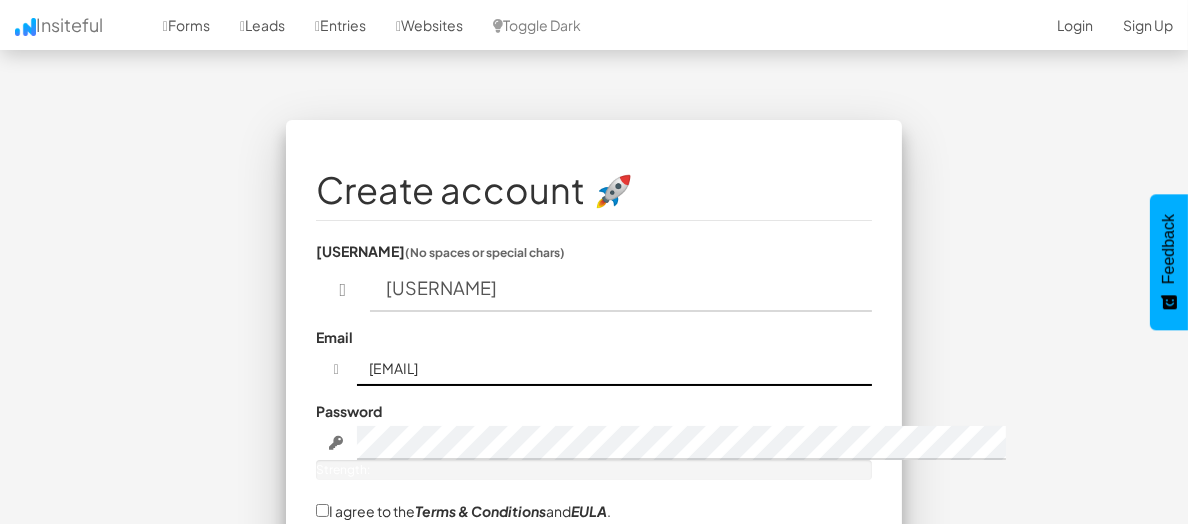 scroll, scrollTop: 100, scrollLeft: 0, axis: vertical 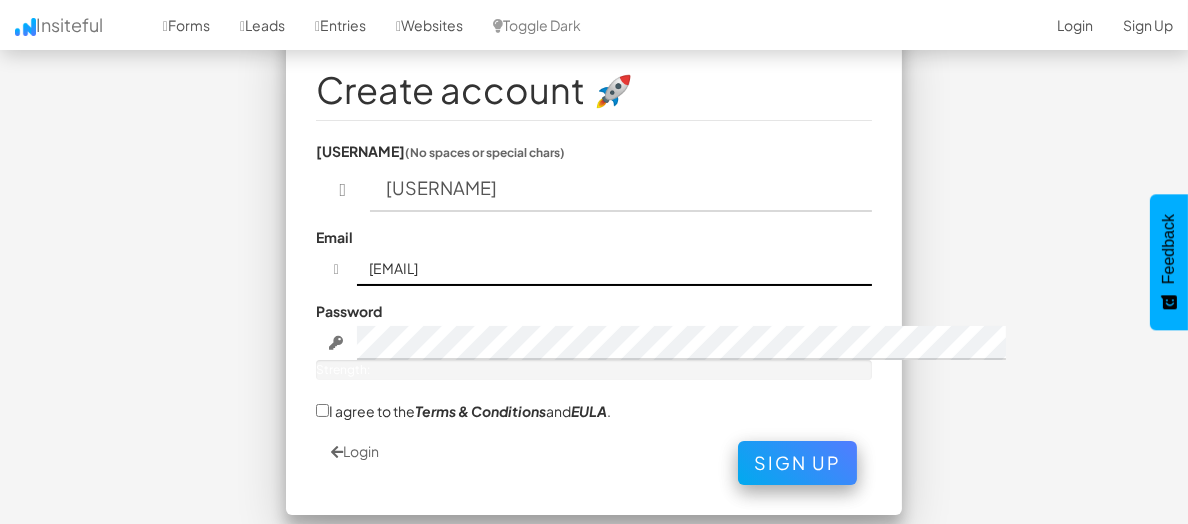 type on "alan.thomas.white.001@outlook.com" 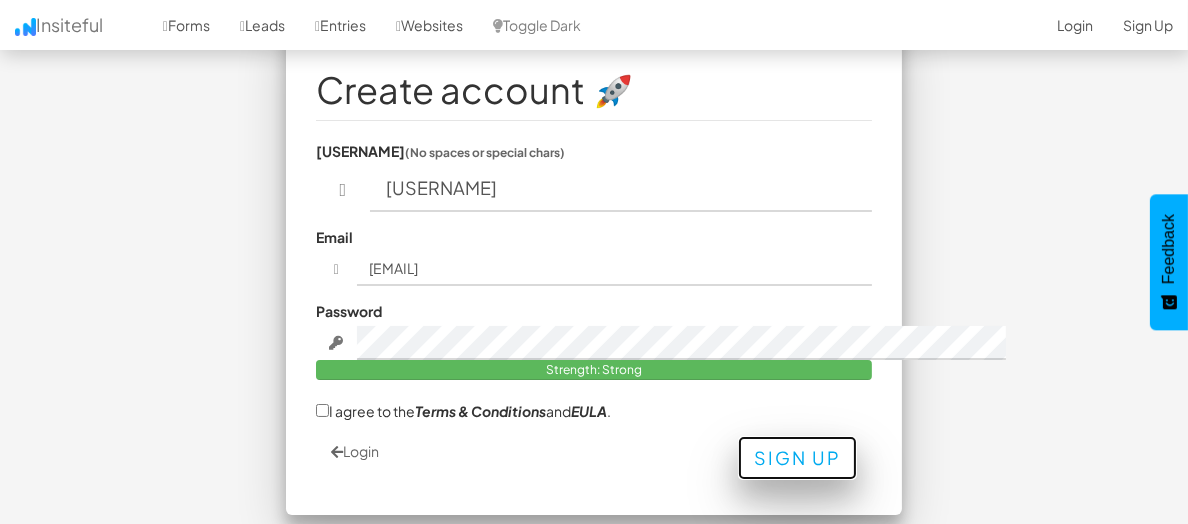 click on "[Sign Up]" at bounding box center (797, 458) 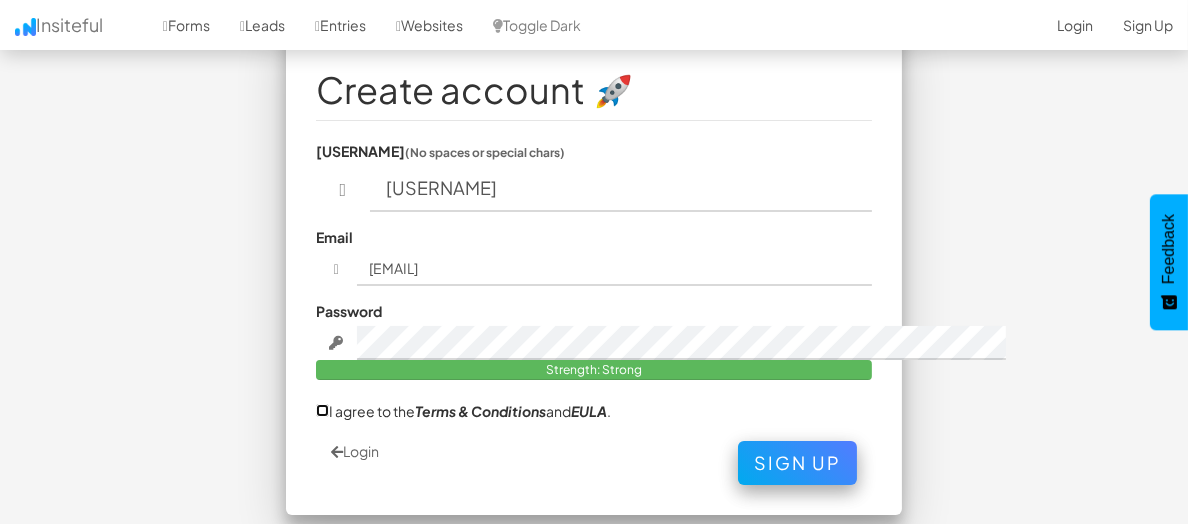 click on "I agree to the  Terms & Conditions  and  EULA ." at bounding box center [322, 410] 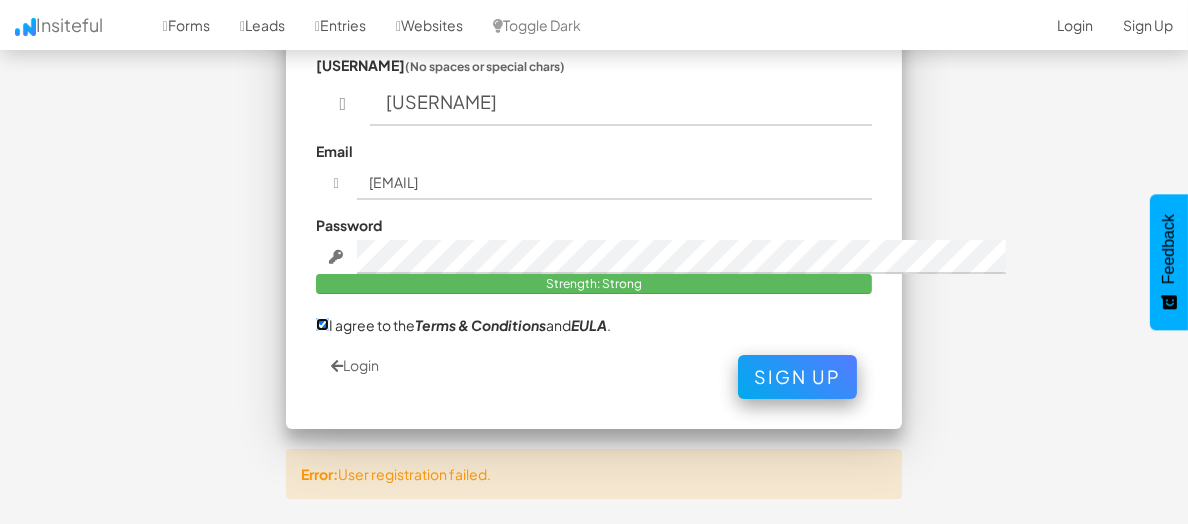 scroll, scrollTop: 130, scrollLeft: 0, axis: vertical 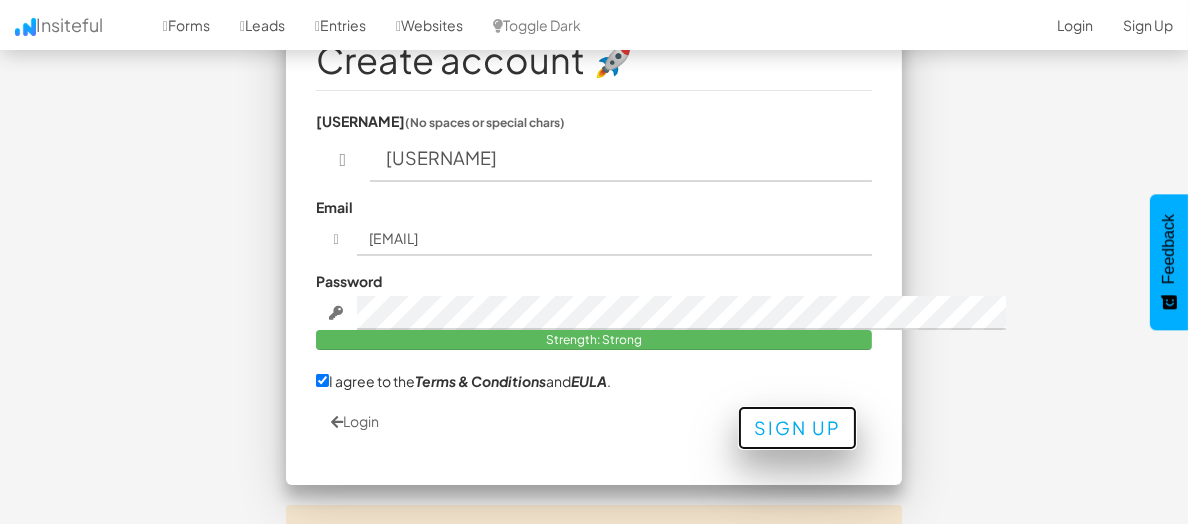 click on "[Sign Up]" at bounding box center [797, 428] 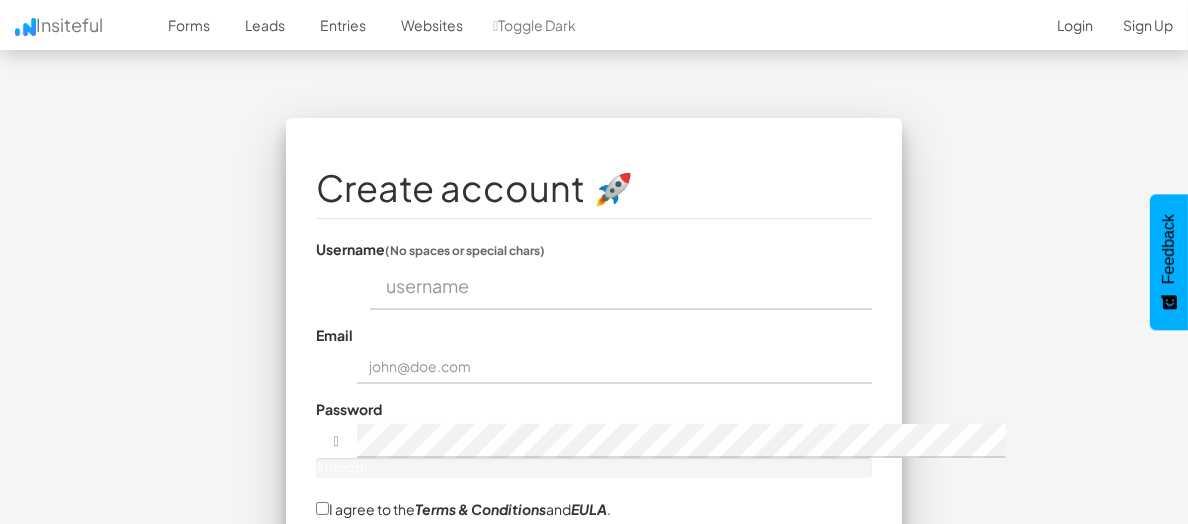 scroll, scrollTop: 0, scrollLeft: 0, axis: both 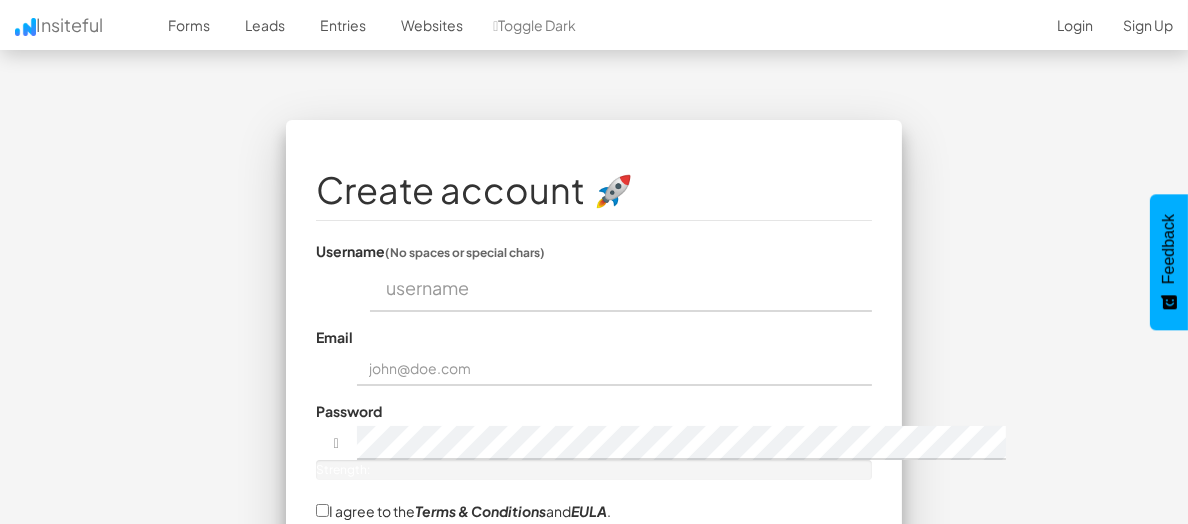 click at bounding box center (621, 289) 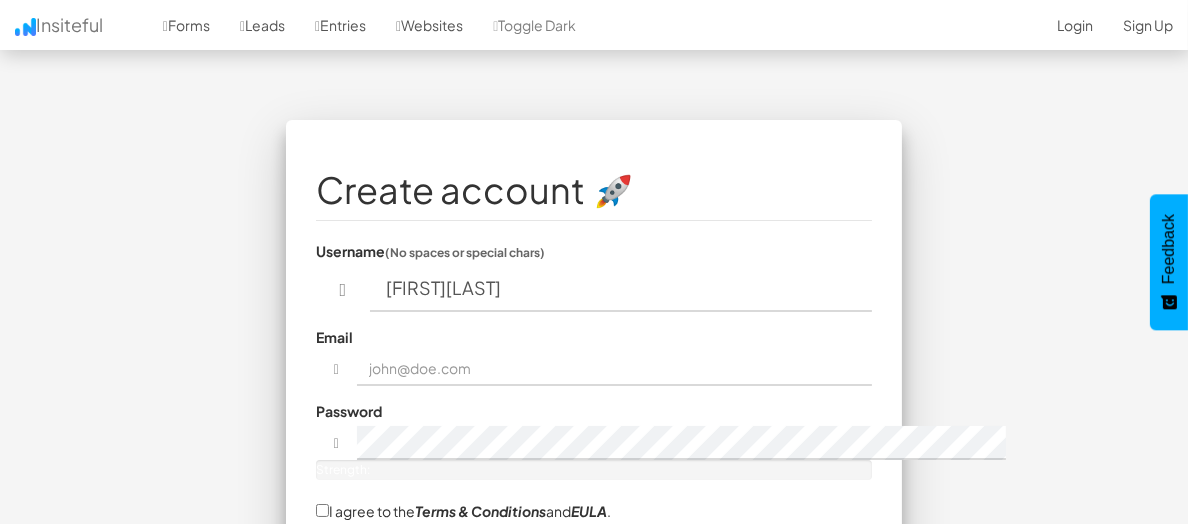 type on "[USERNAME]" 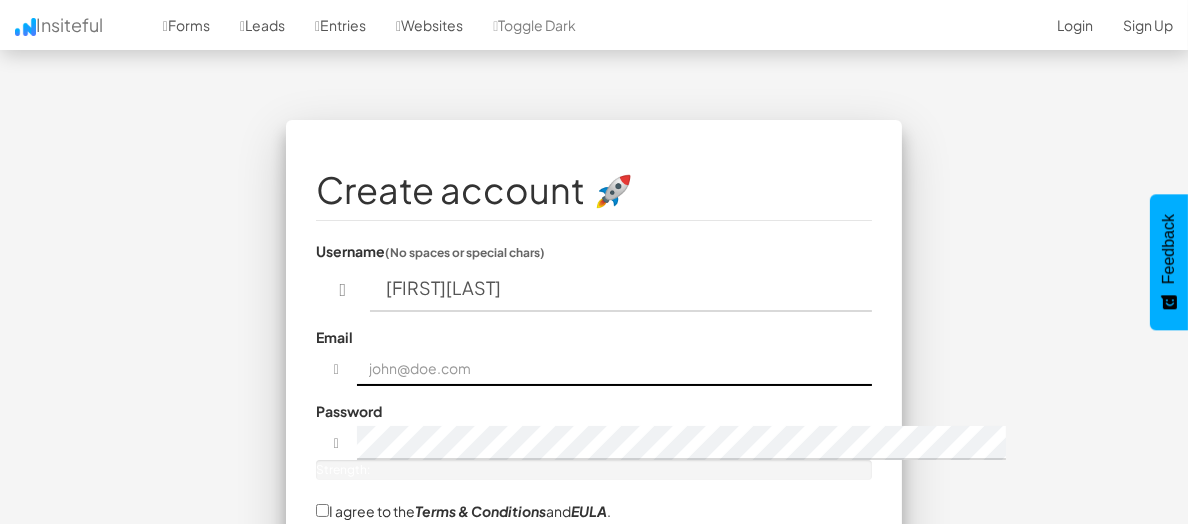click at bounding box center [614, 369] 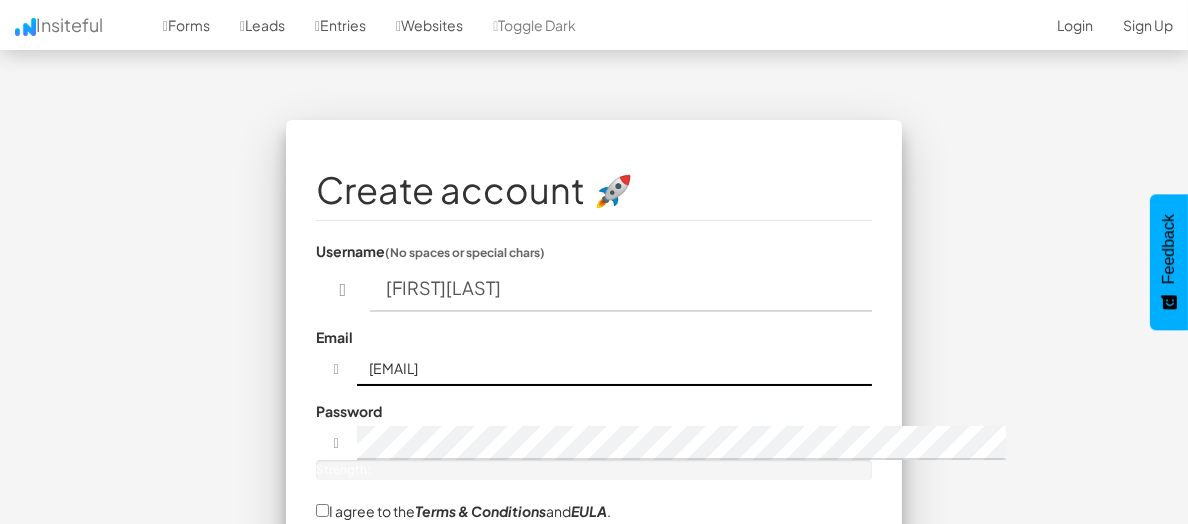 type on "[USERNAME]" 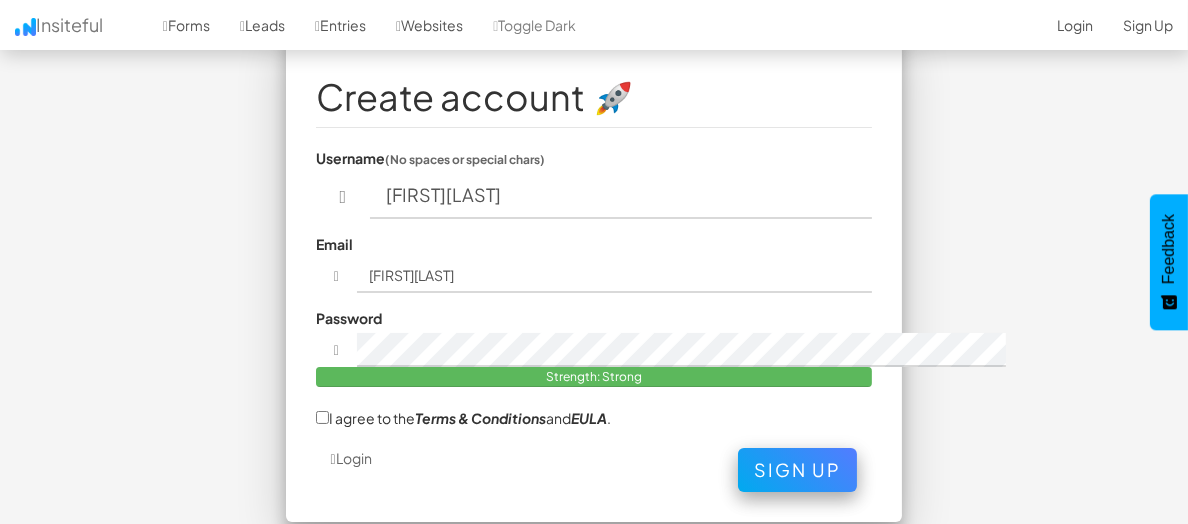 scroll, scrollTop: 100, scrollLeft: 0, axis: vertical 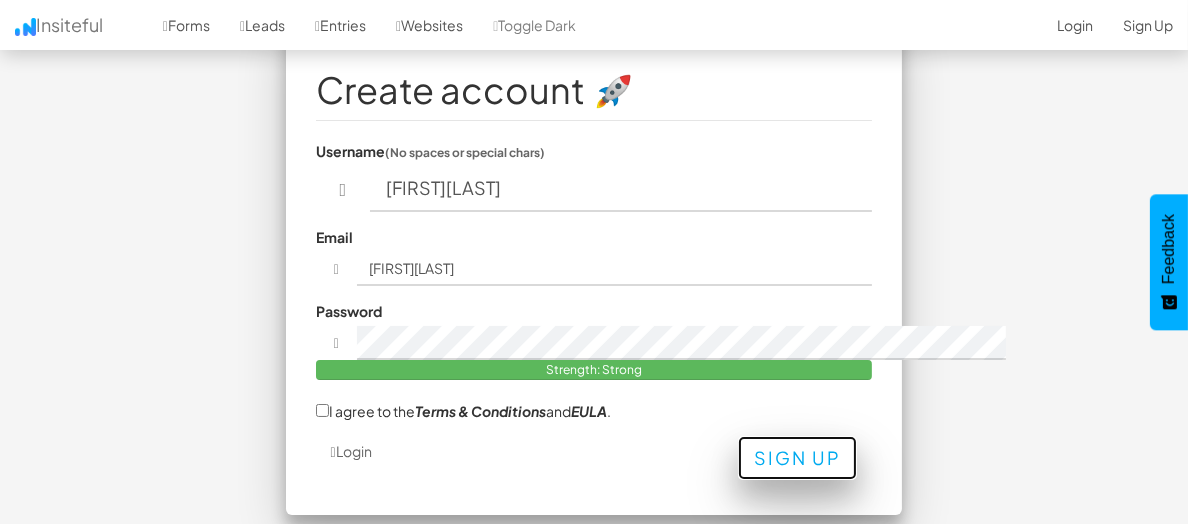 click on "[Sign Up]" at bounding box center [797, 458] 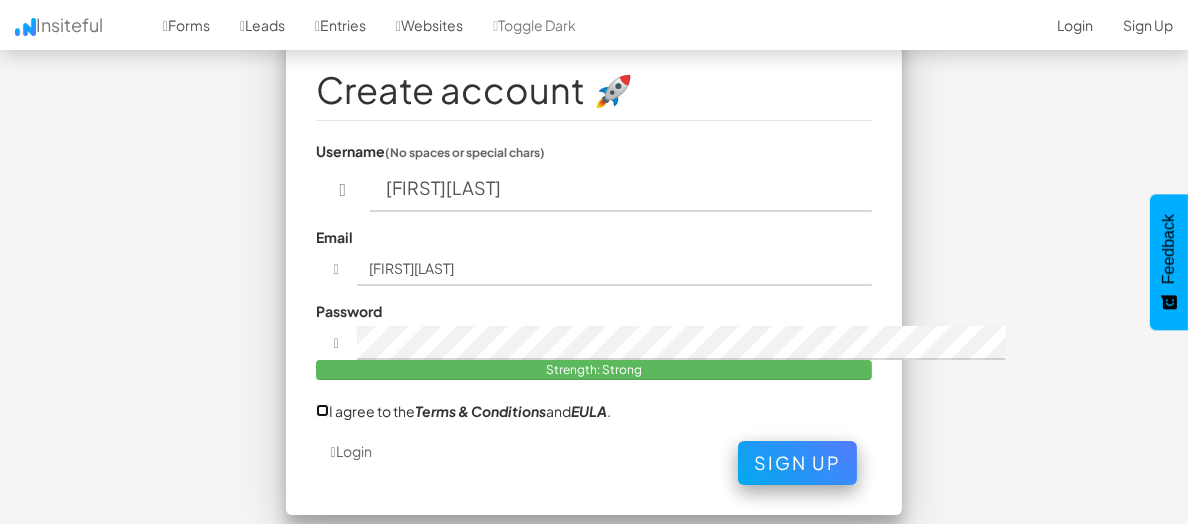 click on "I agree to the  Terms & Conditions  and  EULA ." at bounding box center (322, 410) 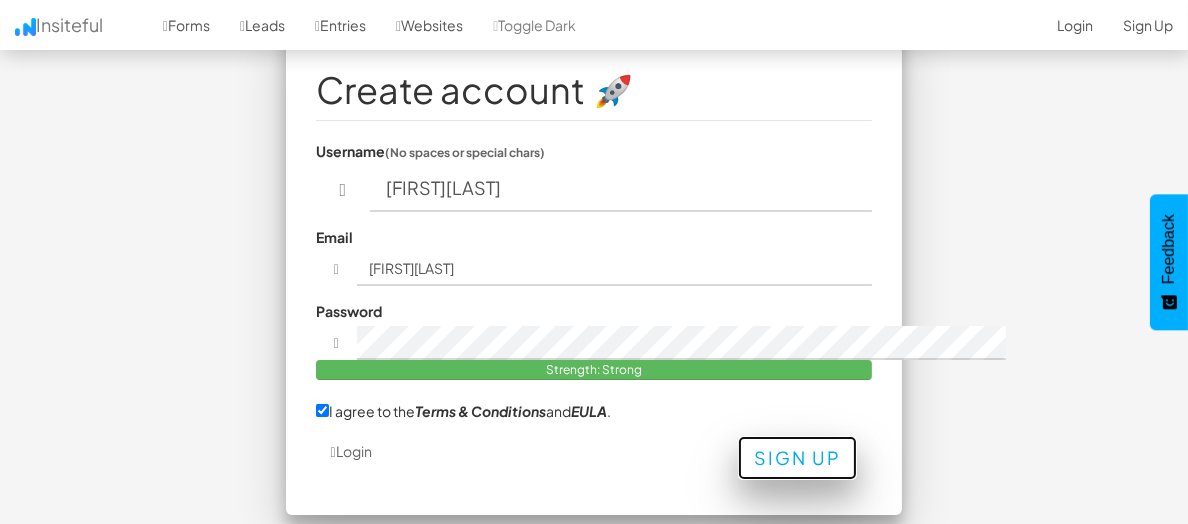 click on "[Sign Up]" at bounding box center [797, 458] 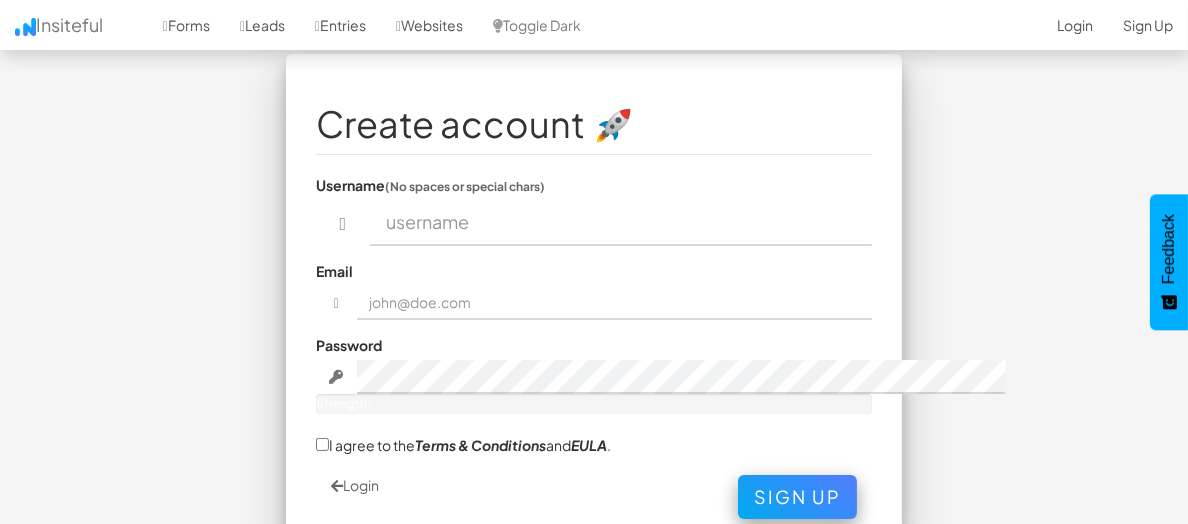 scroll, scrollTop: 0, scrollLeft: 0, axis: both 